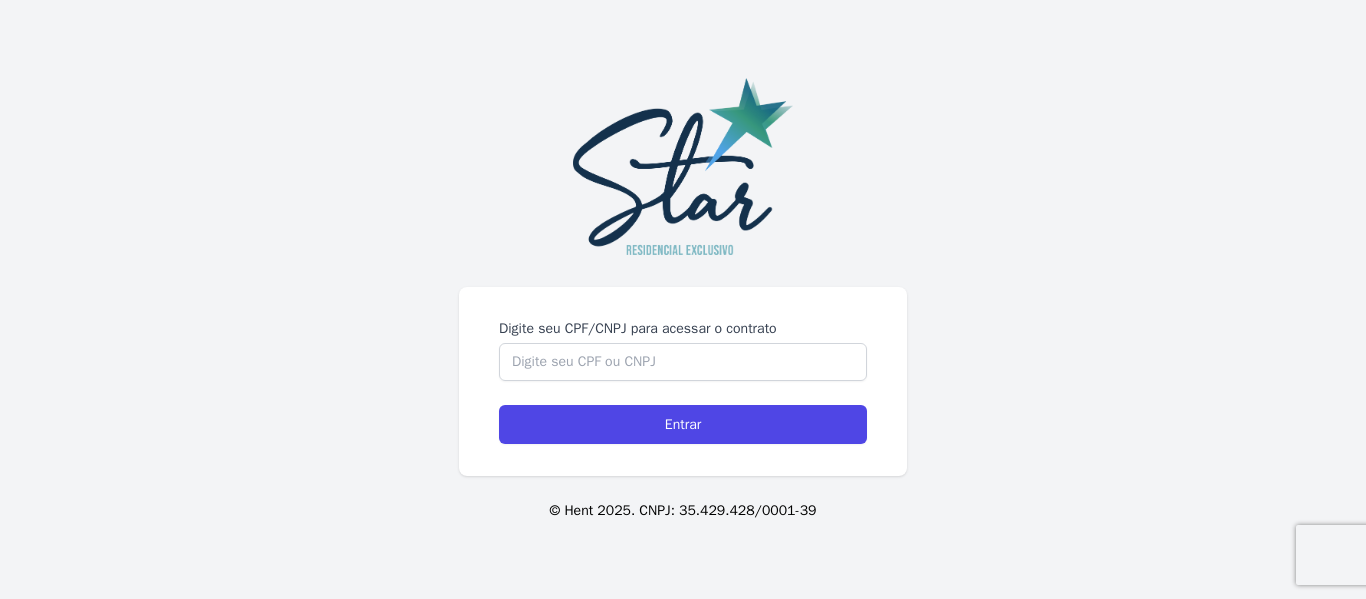 scroll, scrollTop: 0, scrollLeft: 0, axis: both 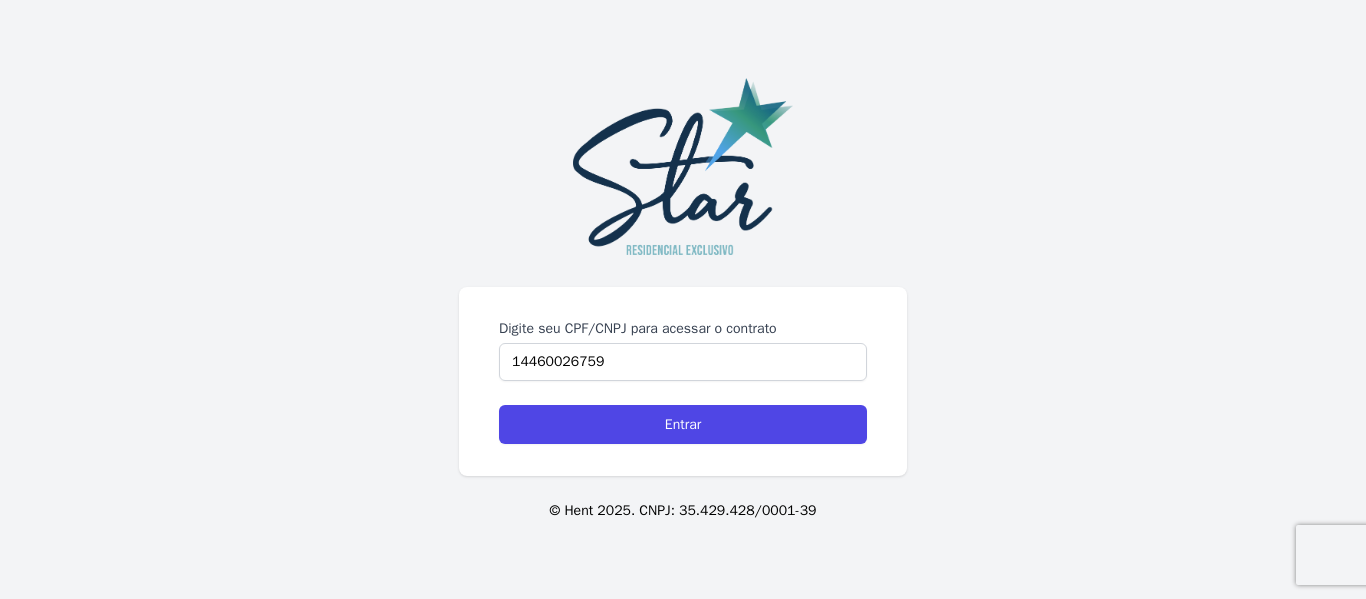 type on "14460026759" 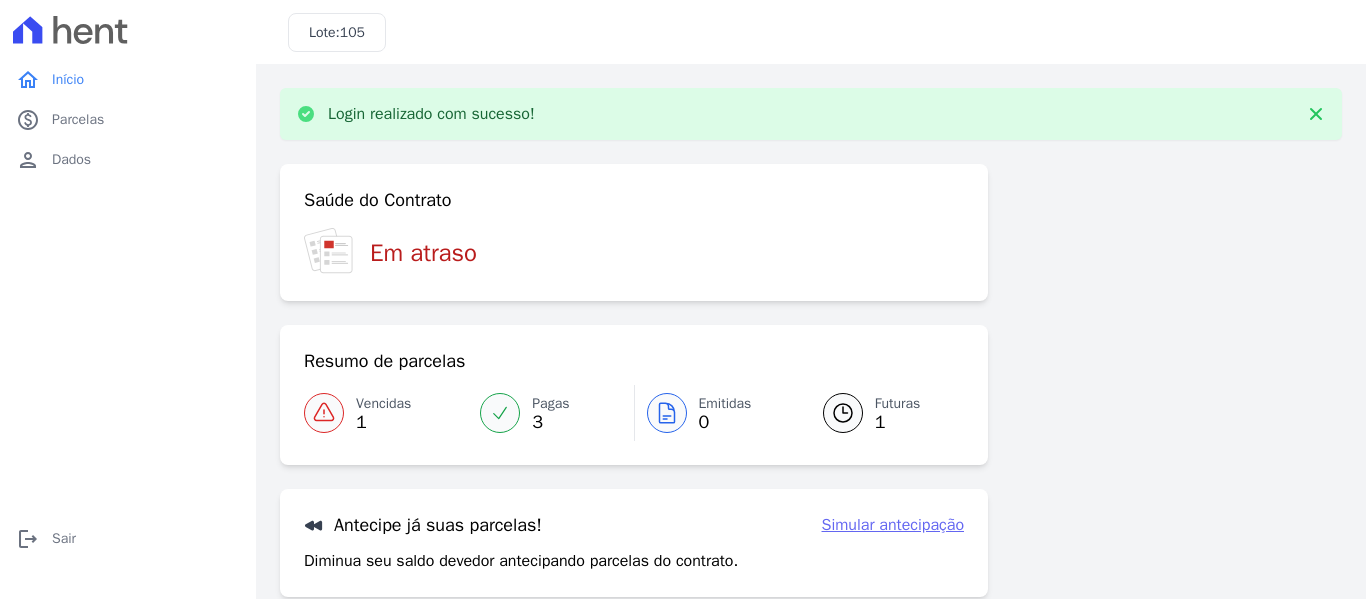 scroll, scrollTop: 0, scrollLeft: 0, axis: both 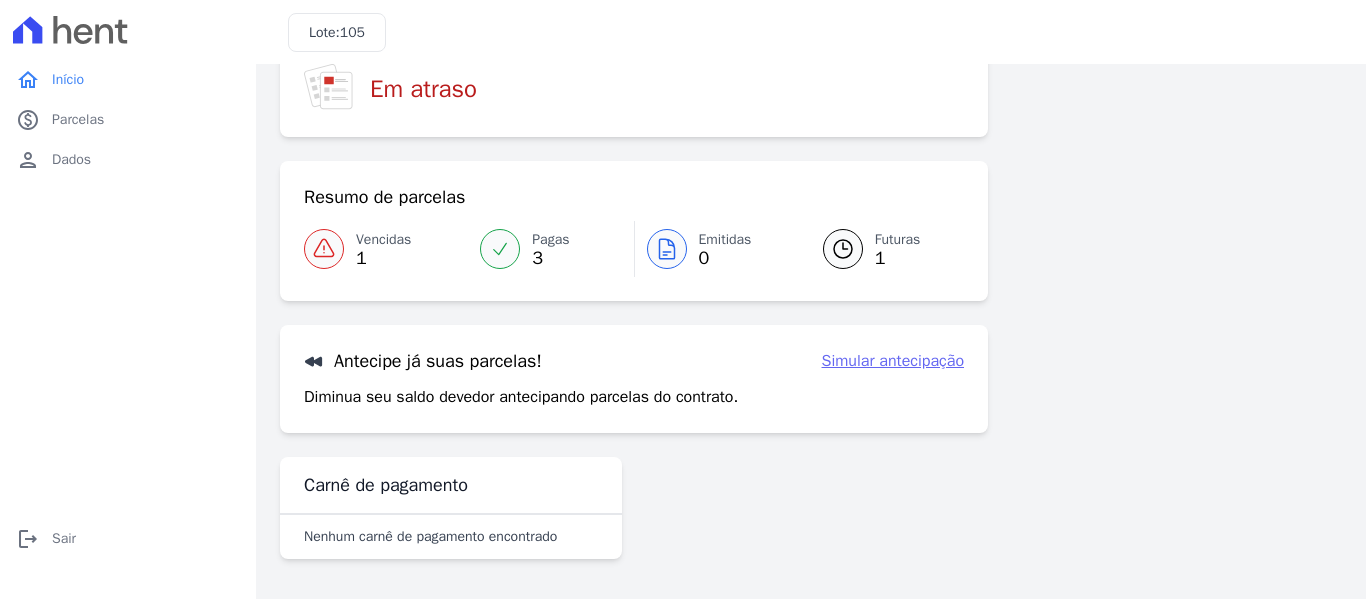 click at bounding box center (324, 249) 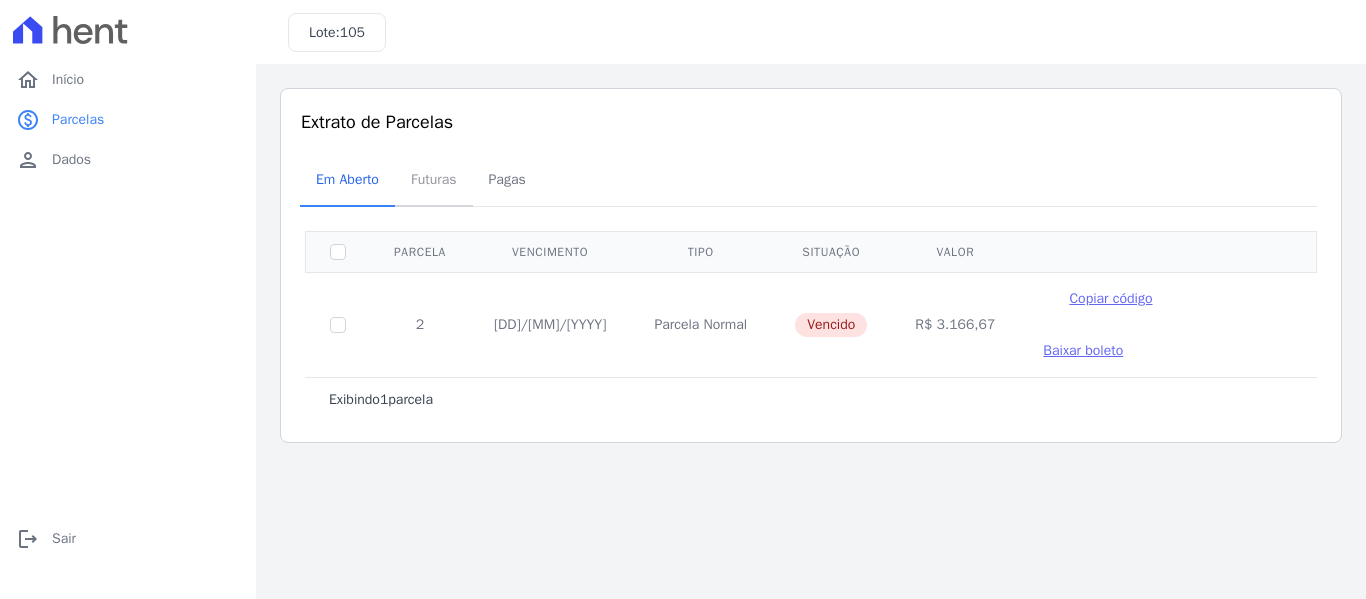click on "Futuras" at bounding box center (434, 179) 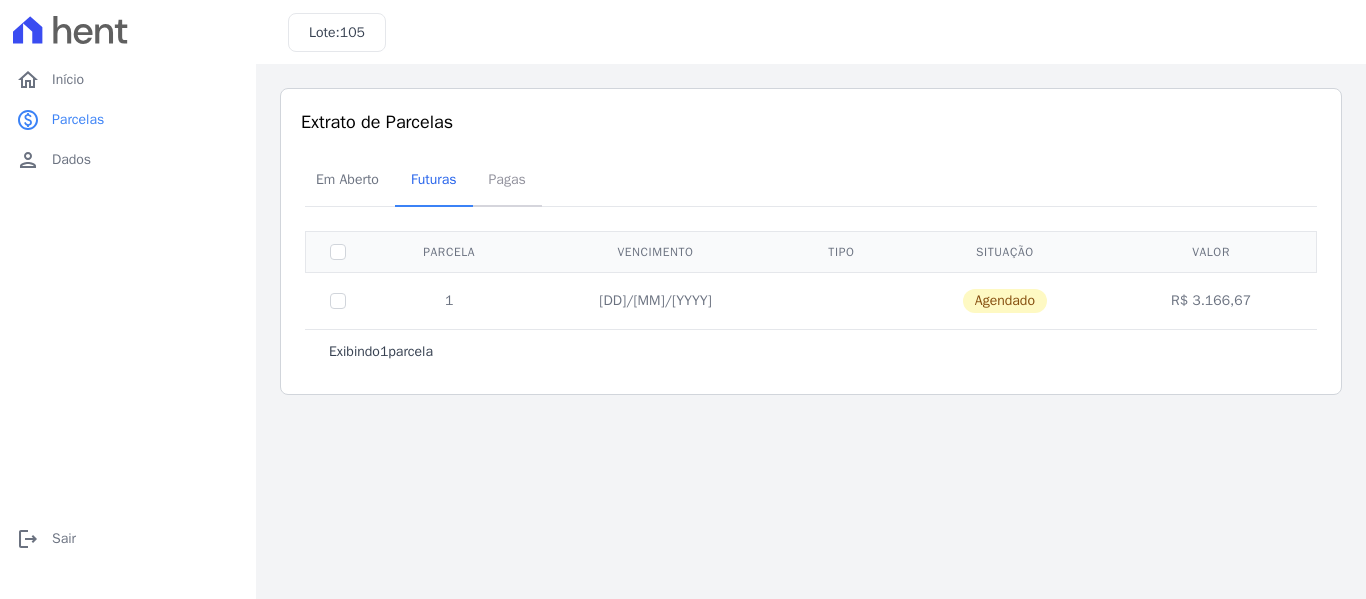 click on "Pagas" at bounding box center (507, 179) 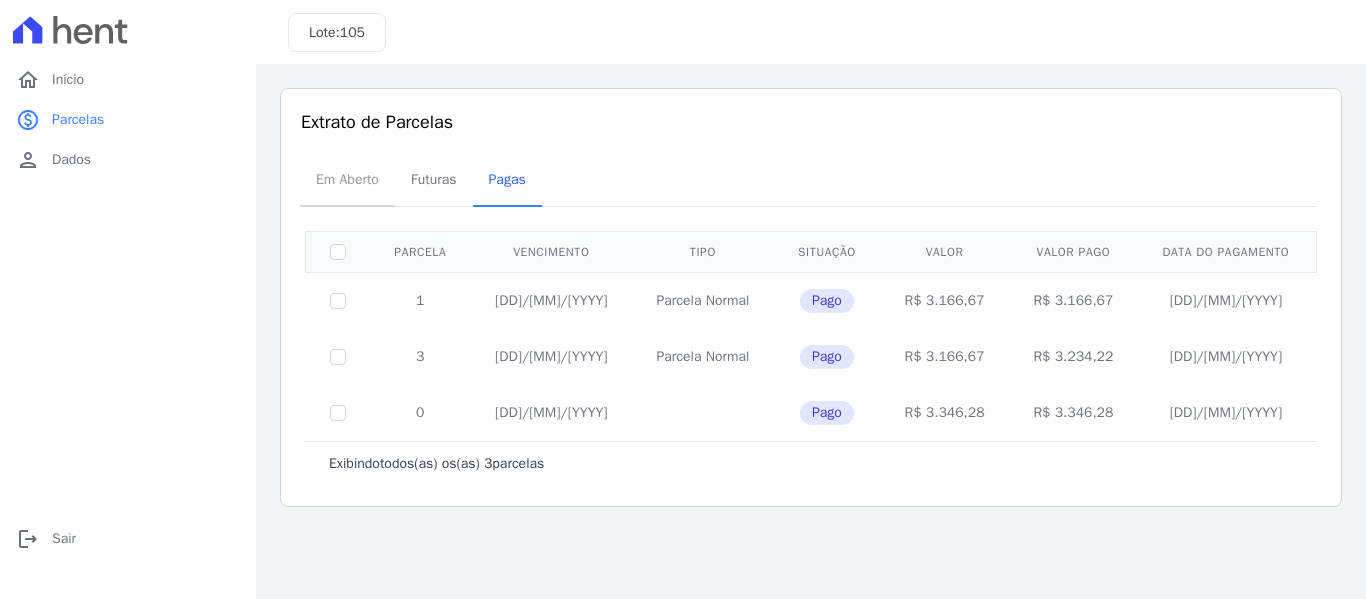 click on "Em Aberto" at bounding box center (347, 179) 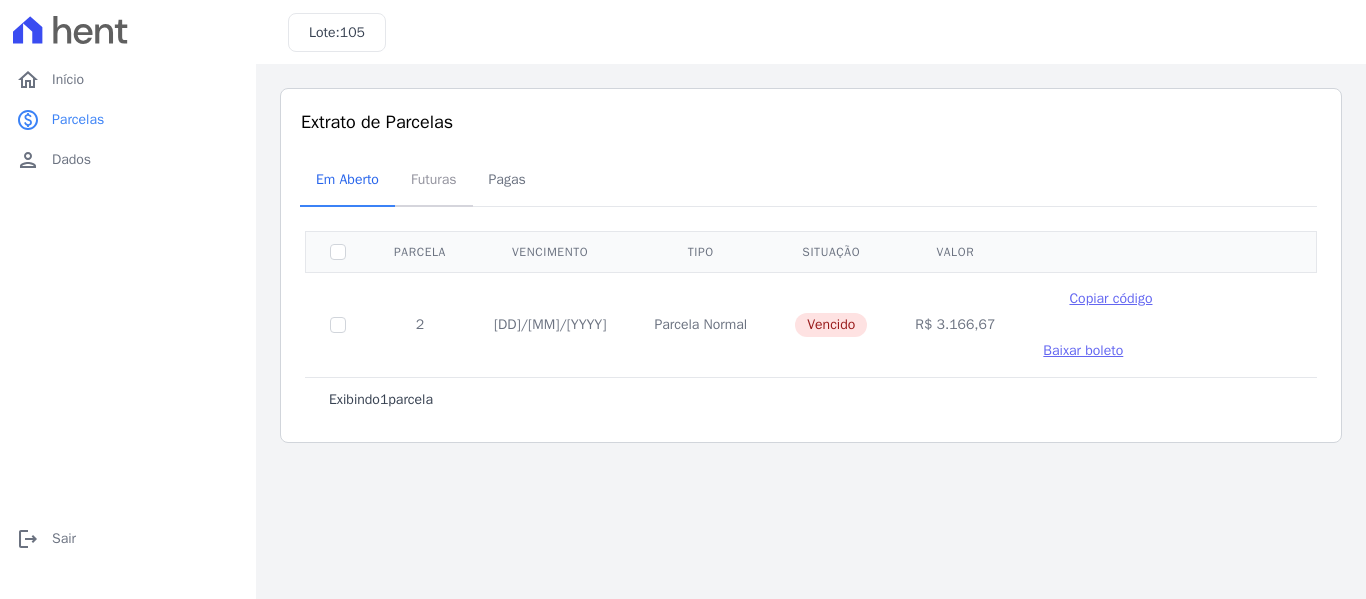 click on "Futuras" at bounding box center [434, 179] 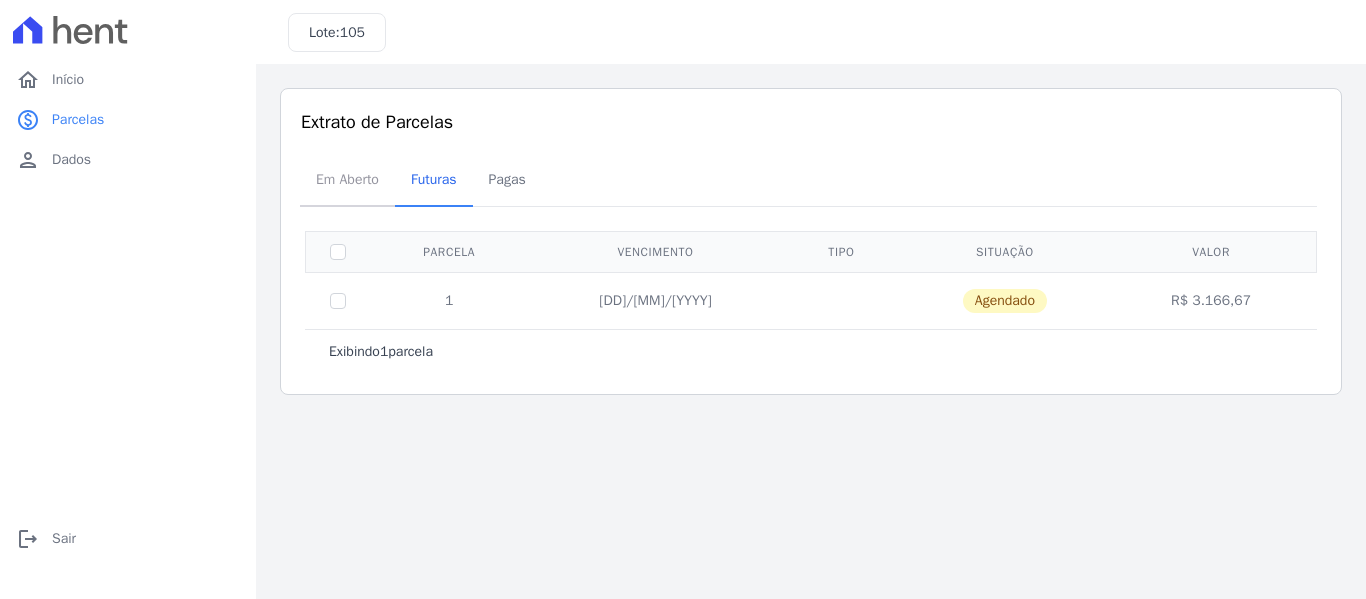 click on "Em Aberto" at bounding box center (347, 179) 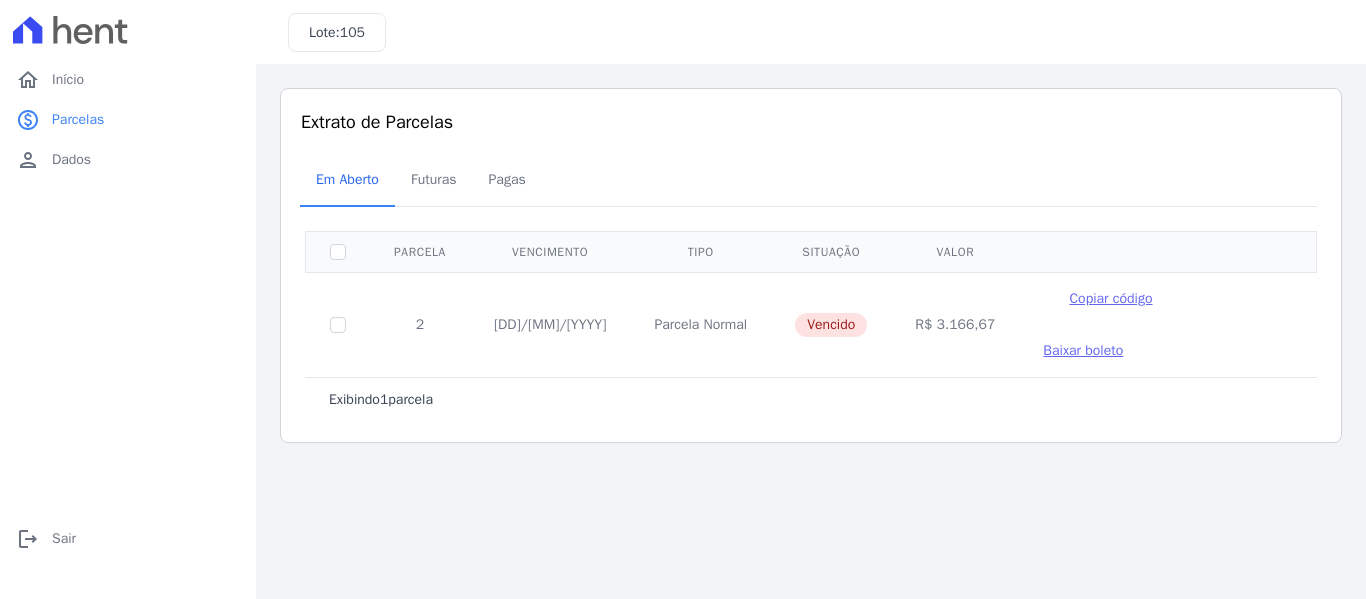 click on "Lote:
105" at bounding box center [337, 32] 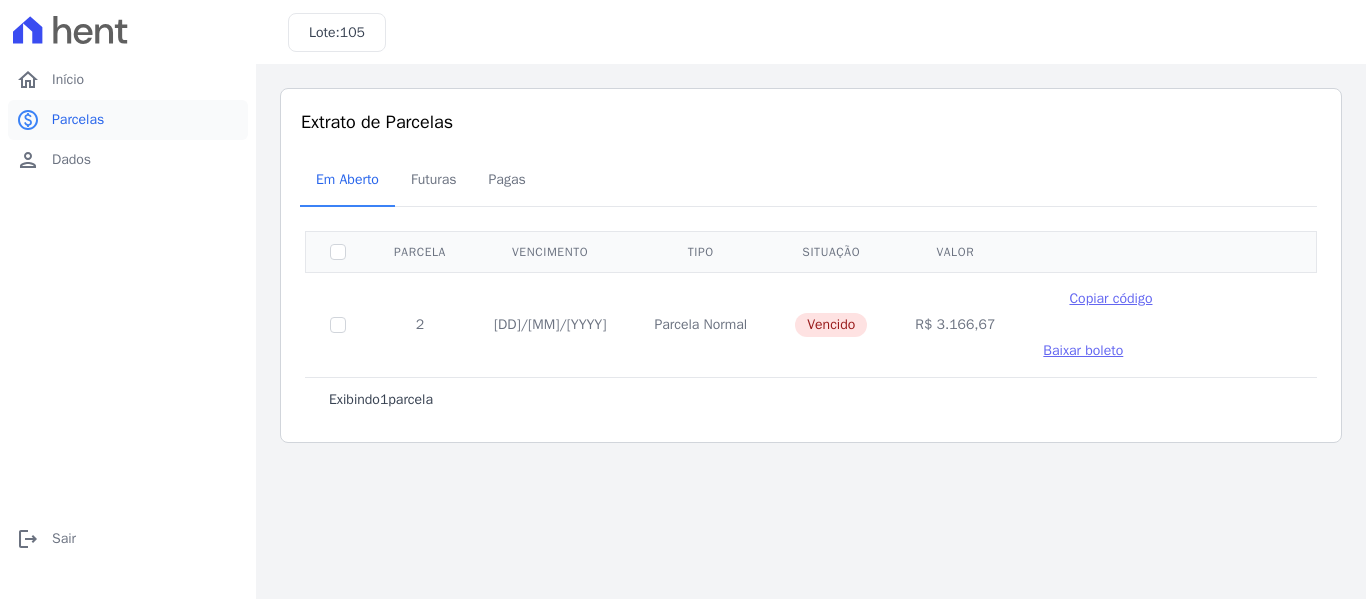 click on "paid Parcelas" at bounding box center (128, 120) 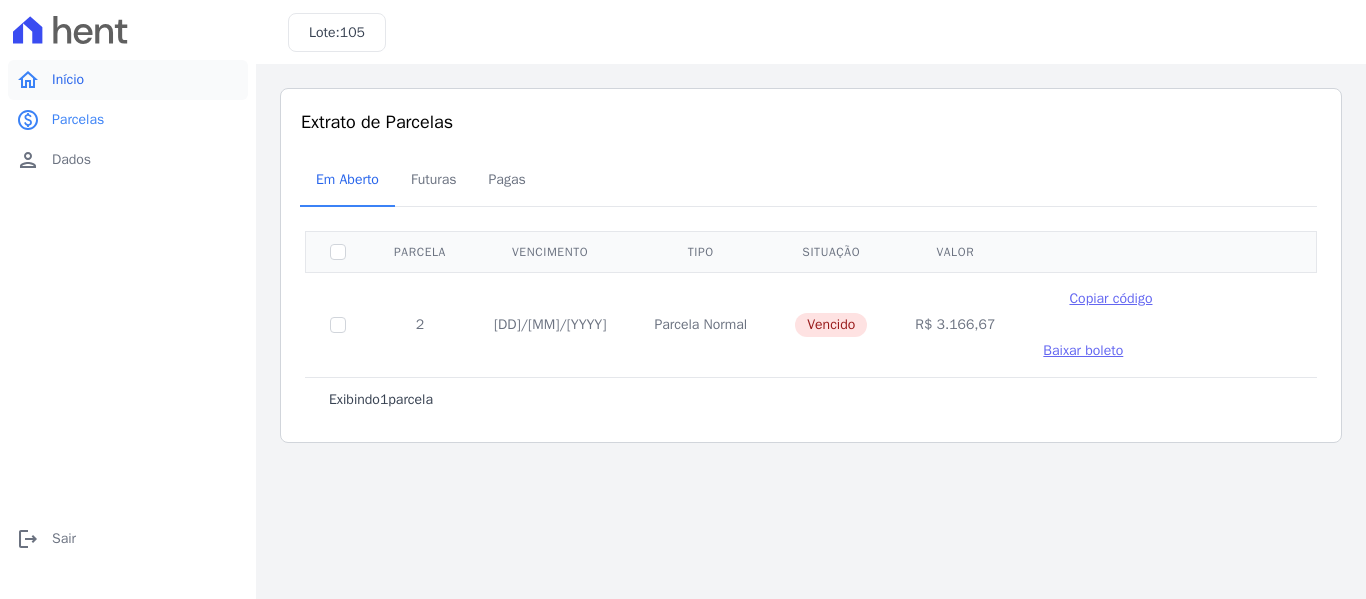 click on "home Início" at bounding box center (128, 80) 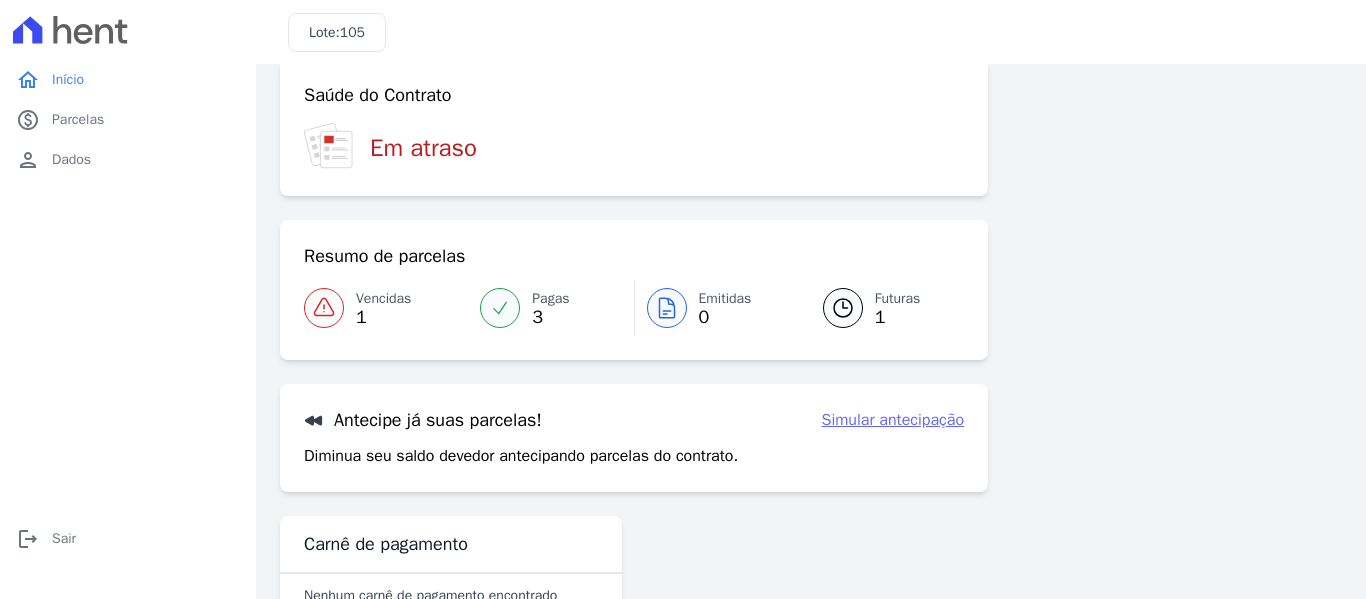 scroll, scrollTop: 0, scrollLeft: 0, axis: both 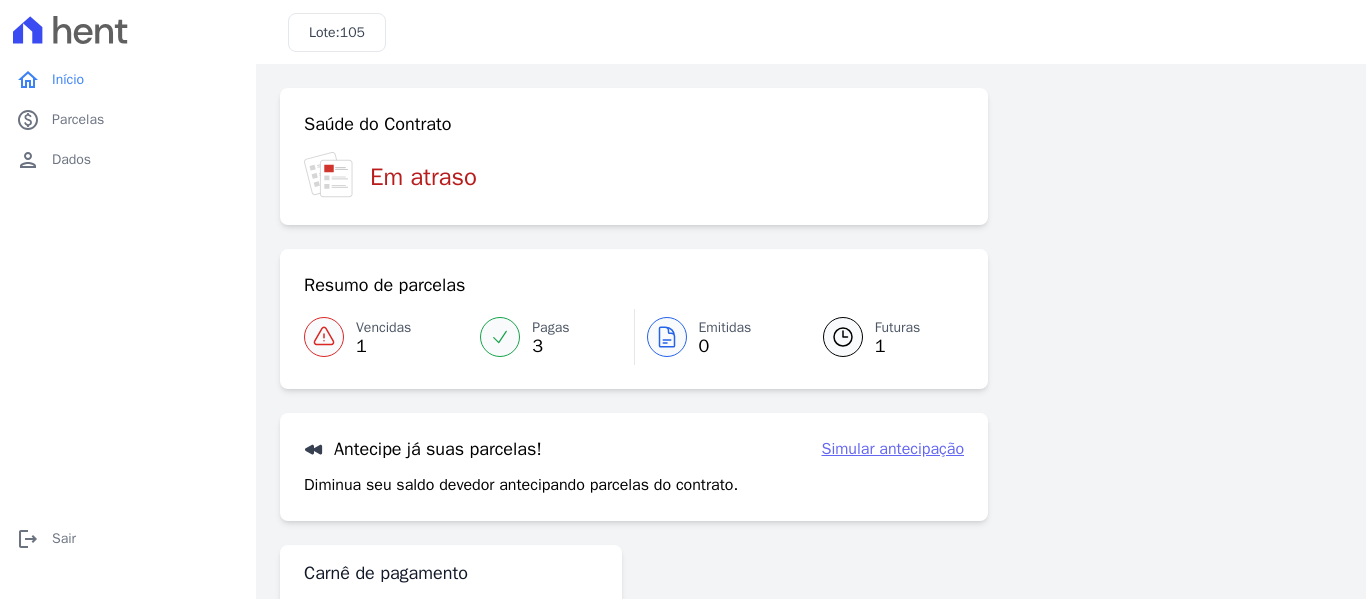 click at bounding box center (843, 337) 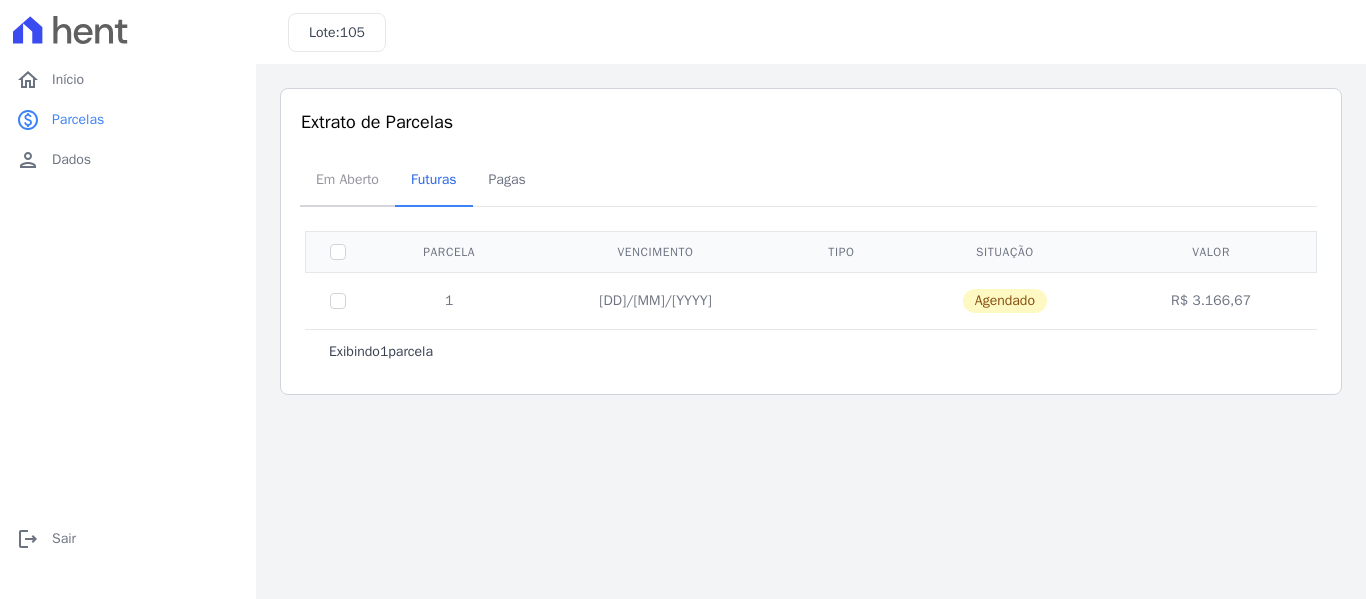 click on "Em Aberto" at bounding box center (347, 179) 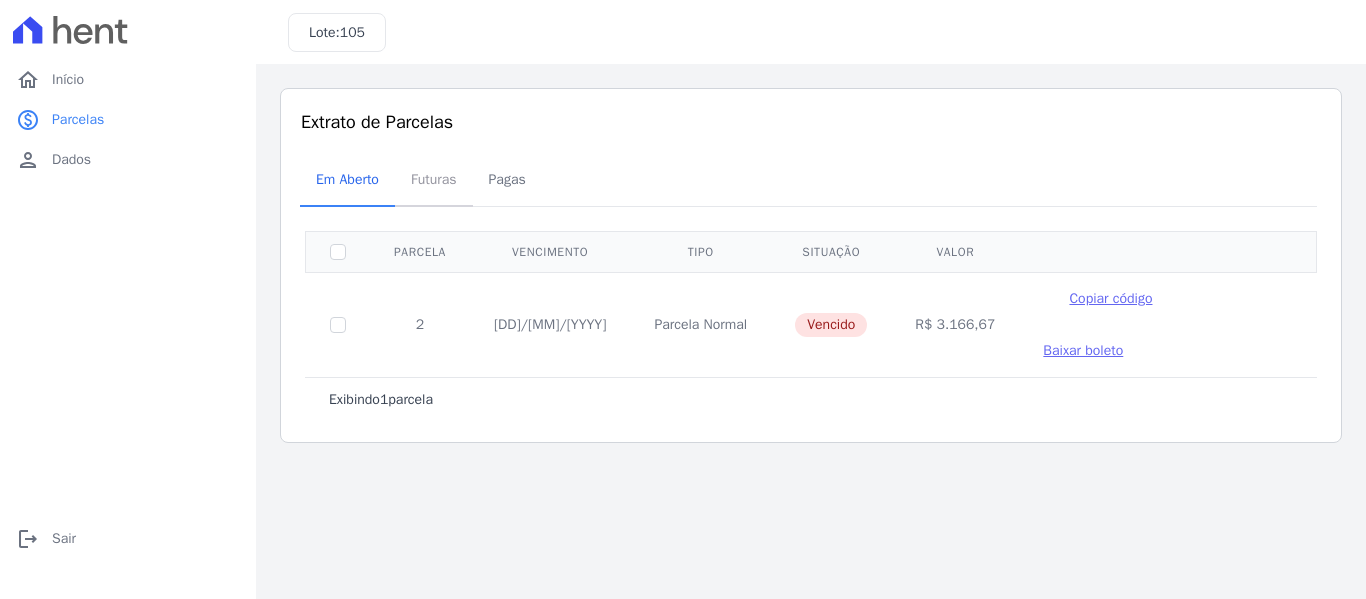 click on "Futuras" at bounding box center (434, 179) 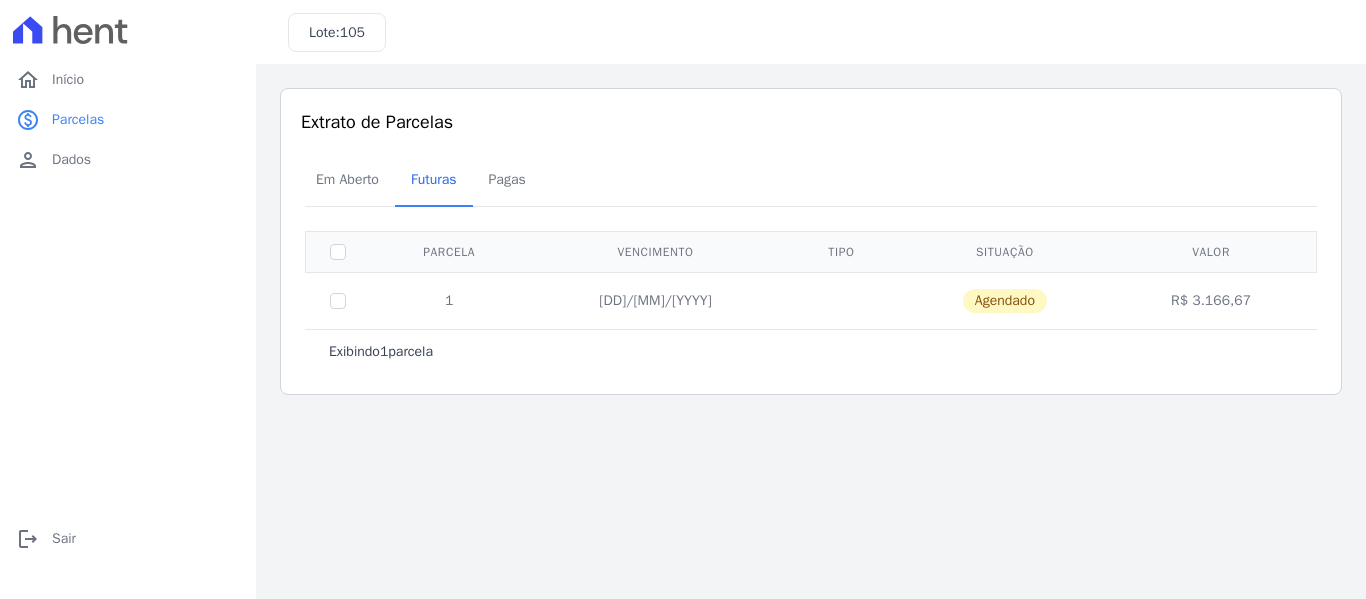 click on "Pagas" at bounding box center [507, 179] 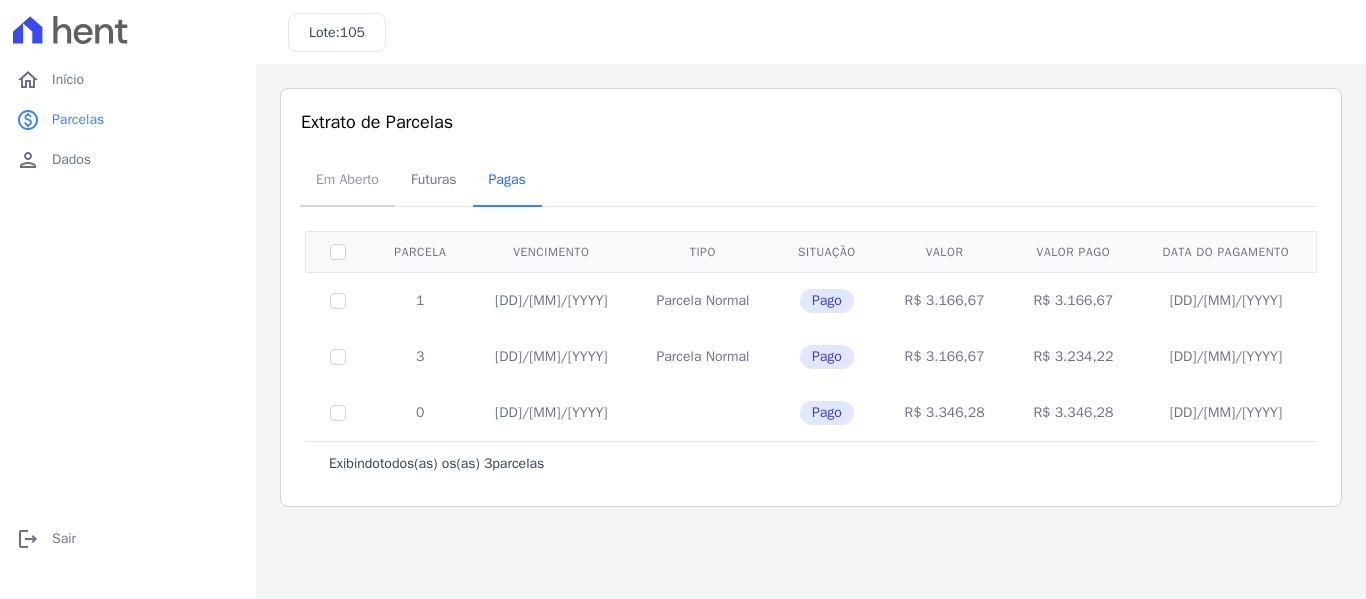 click on "Em Aberto" at bounding box center [347, 179] 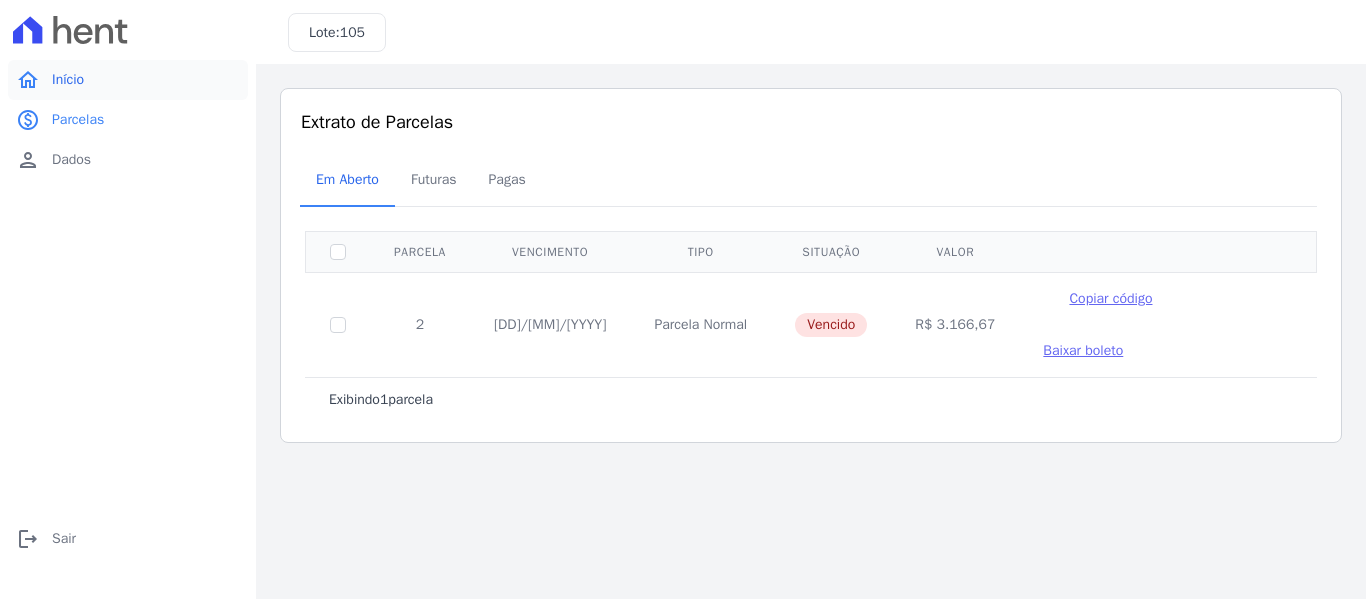 click on "home Início" at bounding box center (128, 80) 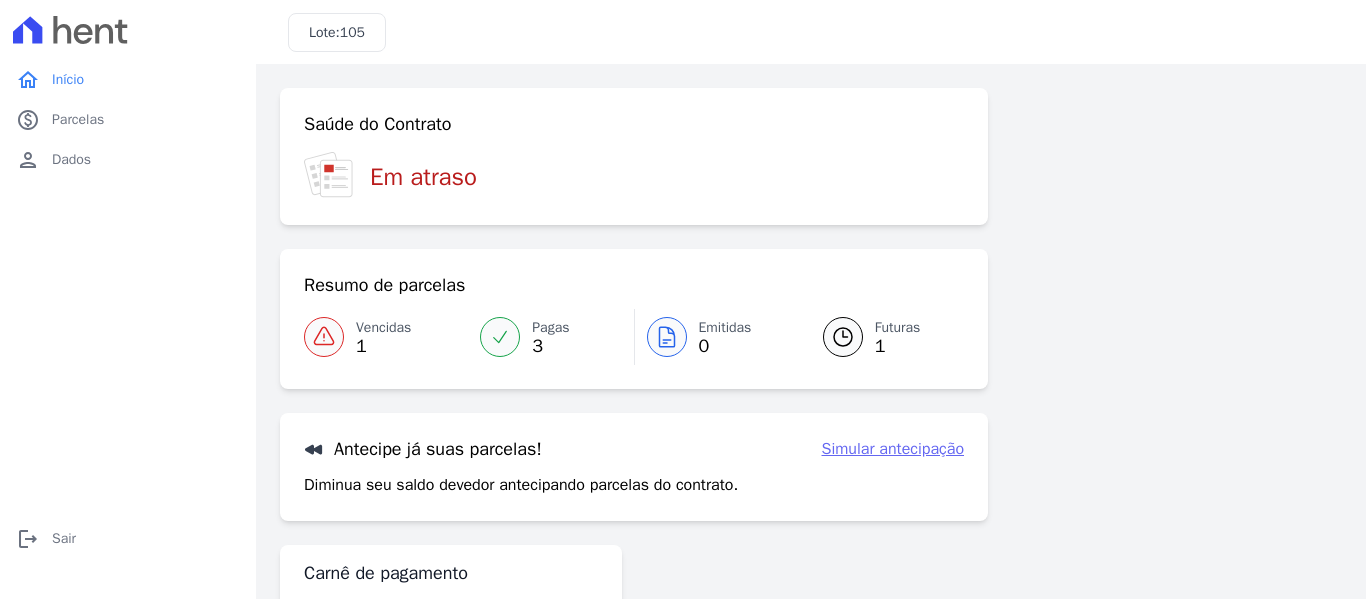 click at bounding box center [843, 337] 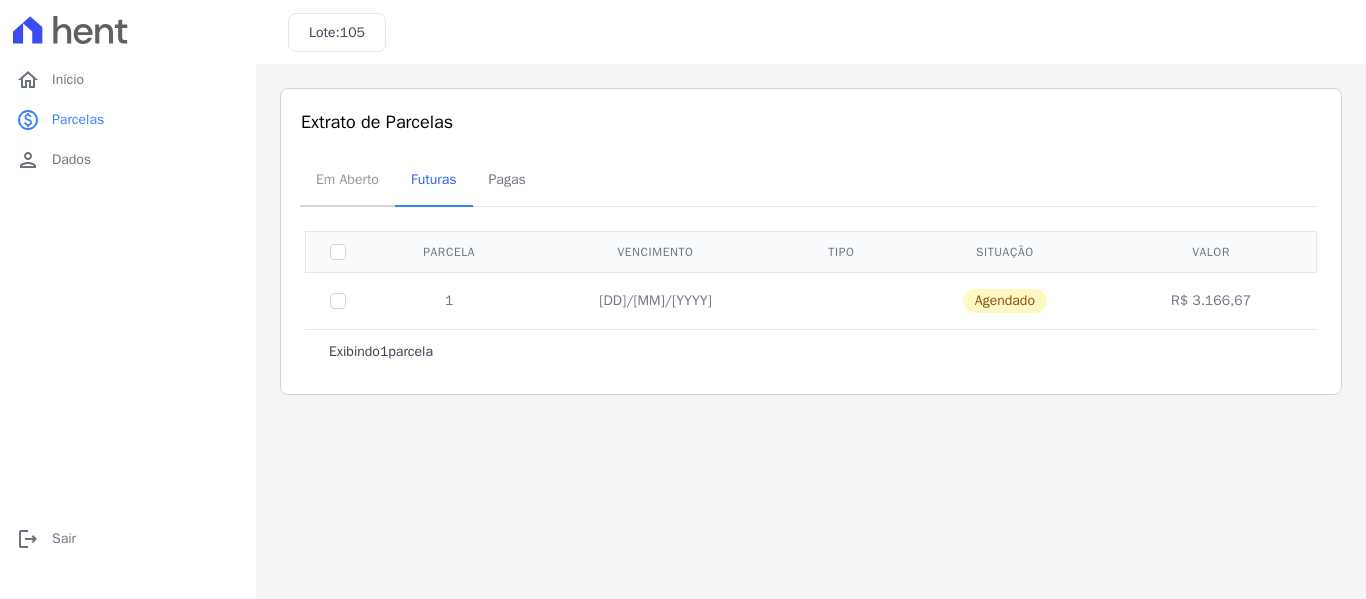click on "Em Aberto" at bounding box center [347, 179] 